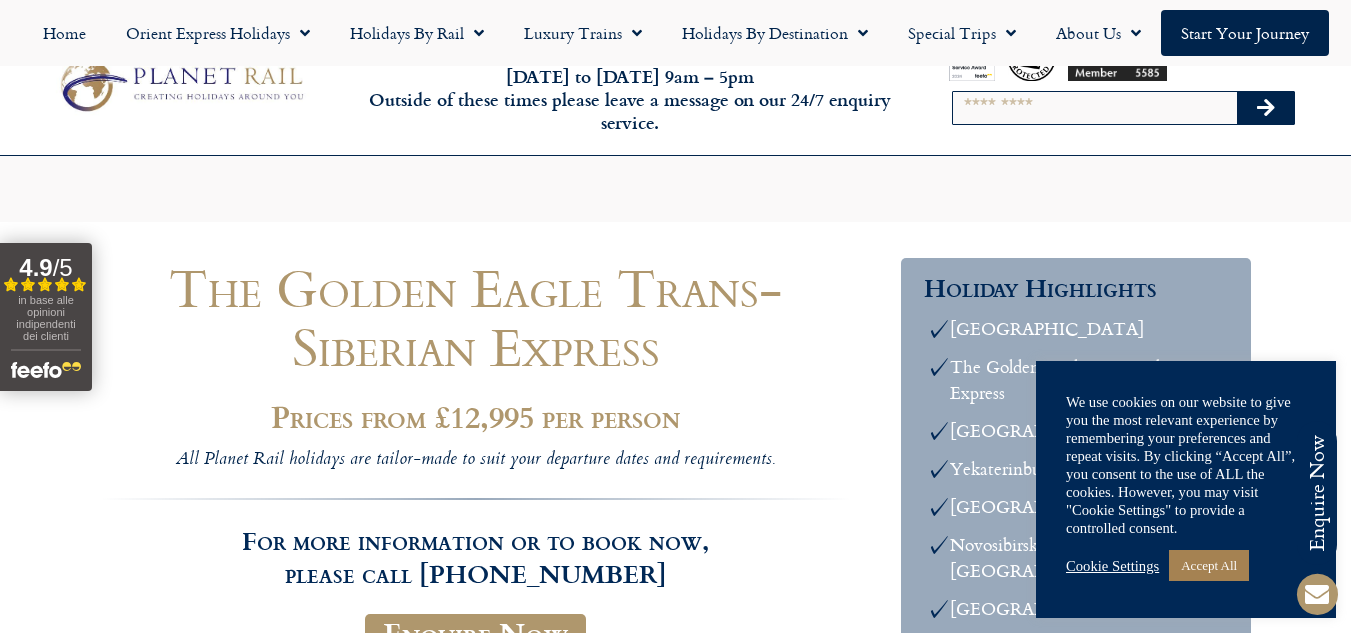 scroll, scrollTop: 9920, scrollLeft: 0, axis: vertical 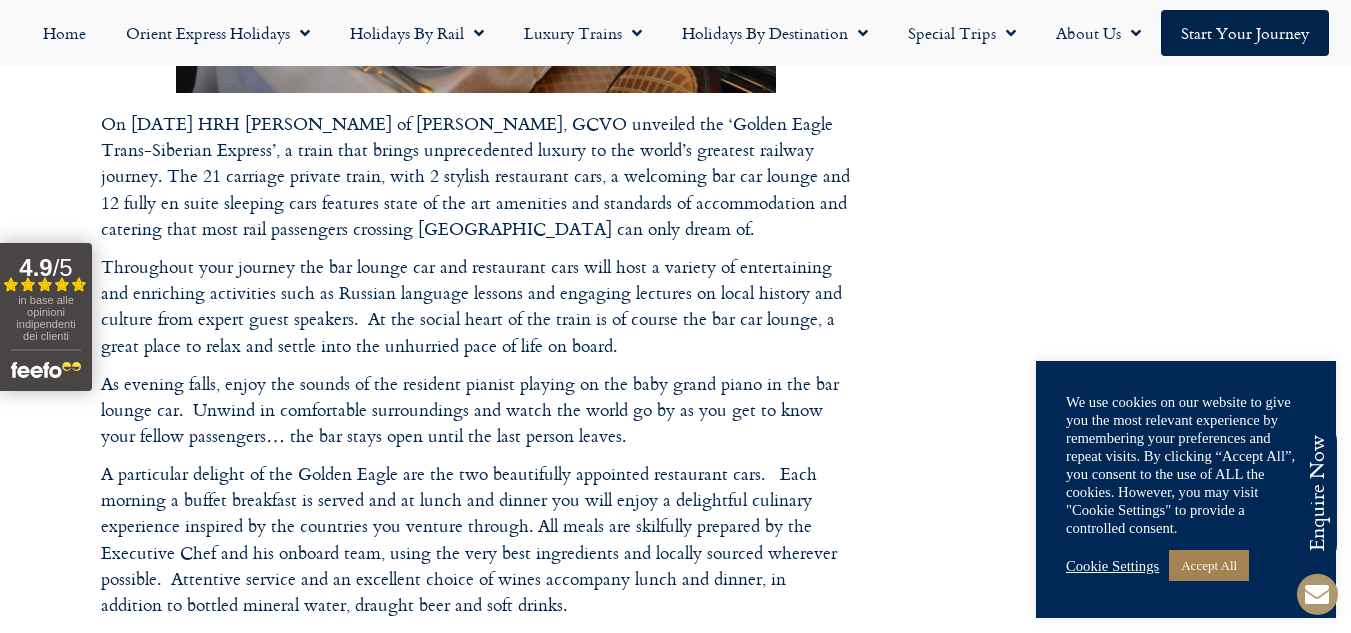 click on "Call us on  01347 82 52 92  to enquire about our tailor made holidays by rail
FURTHER INFORMATION
Insure your trip with Holiday Extras
Planet Rail on Facebook
Follow us on Twitter
Booking Conditions
Terms of Use
Privacy & Cookies
Employment Opportunities
Insure your trip with Holiday Extras
Planet Rail on Facebook
Follow us on Twitter
Booking Conditions
Terms of Use
Privacy & Cookies
Employment Opportunities
ARTICLES
Art at the Belvedere Palace in Vienna" at bounding box center (675, -3566) 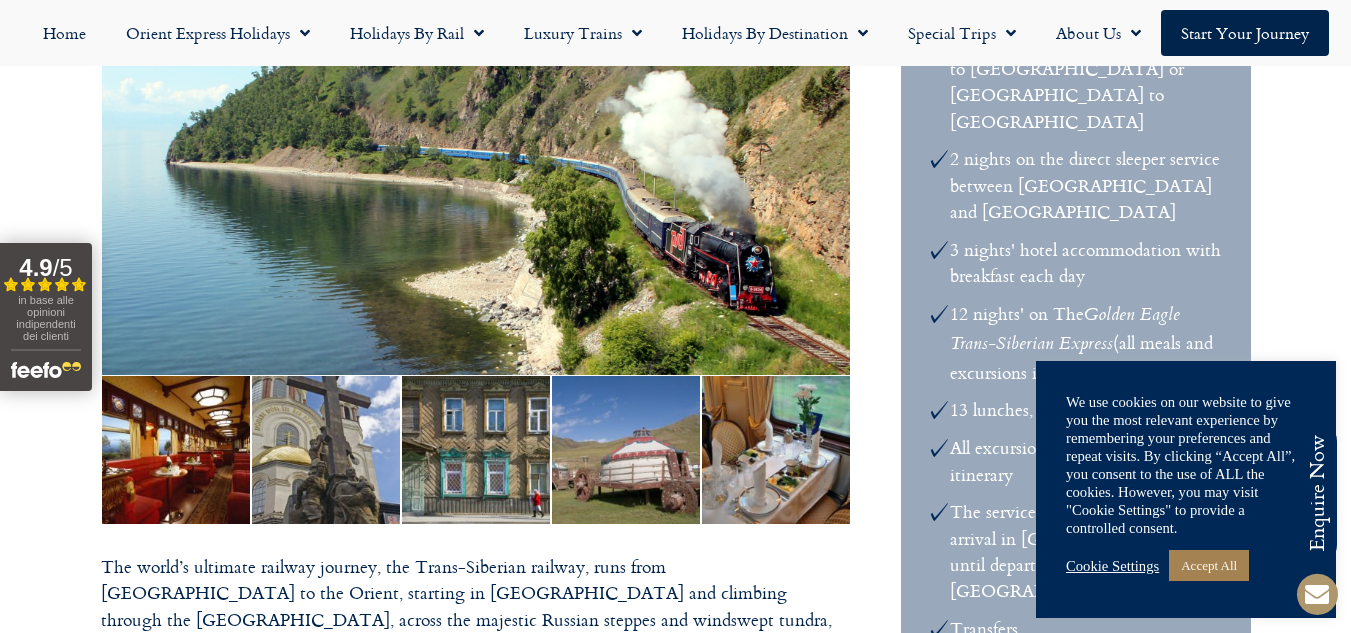 scroll, scrollTop: 665, scrollLeft: 0, axis: vertical 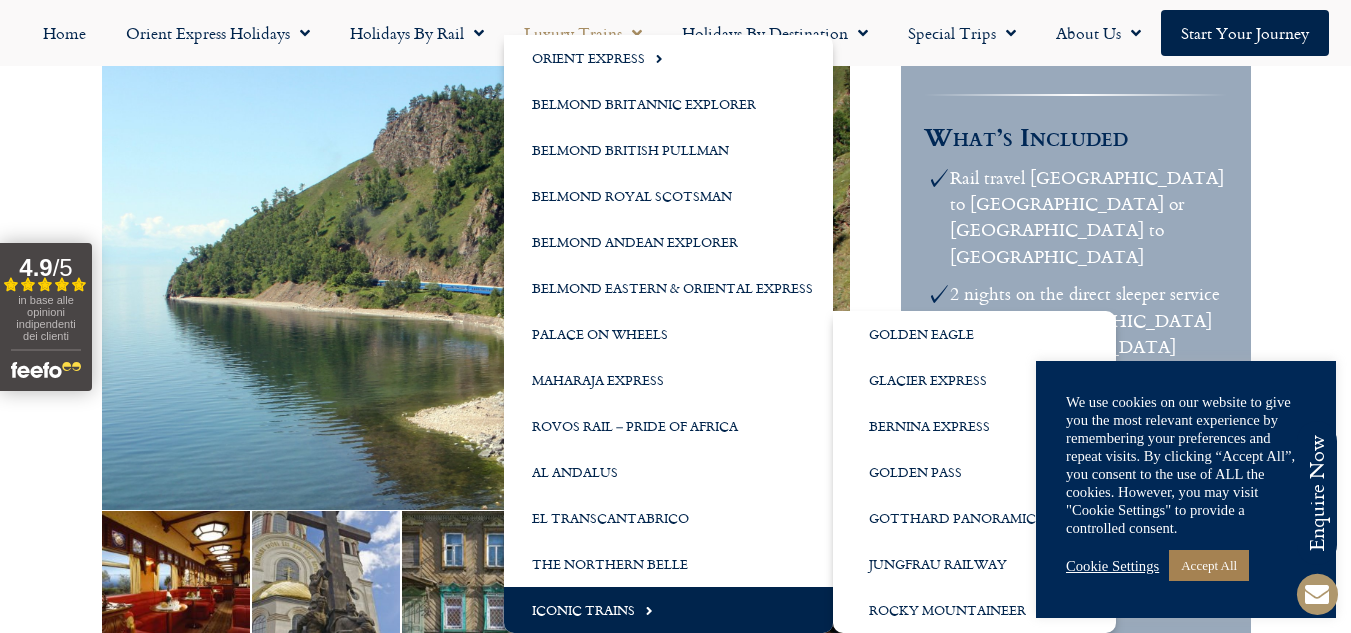 click on "Iconic Trains" 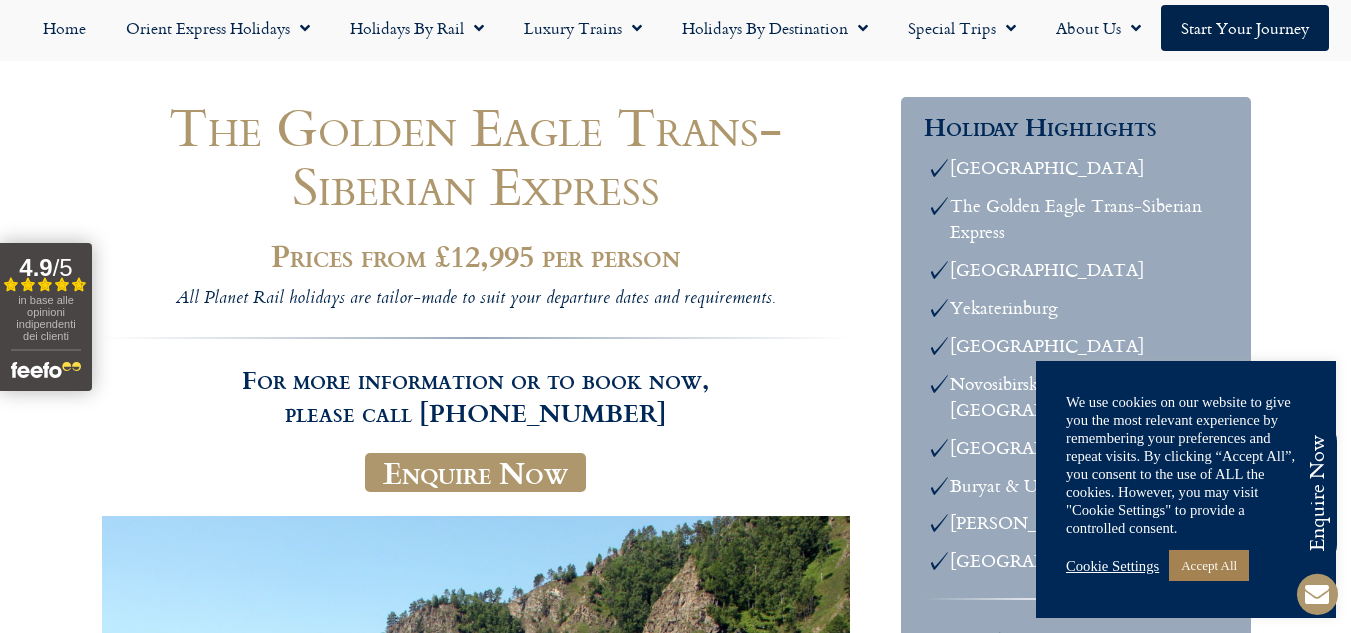 scroll, scrollTop: 0, scrollLeft: 0, axis: both 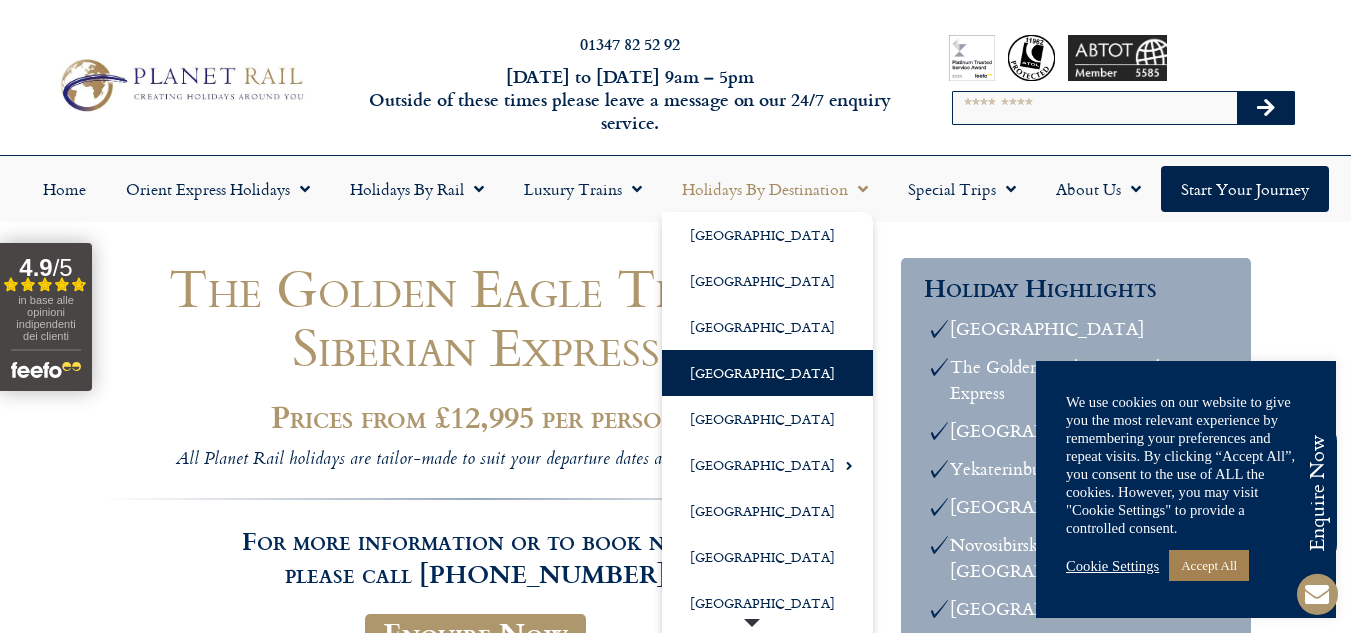 click on "[GEOGRAPHIC_DATA]" 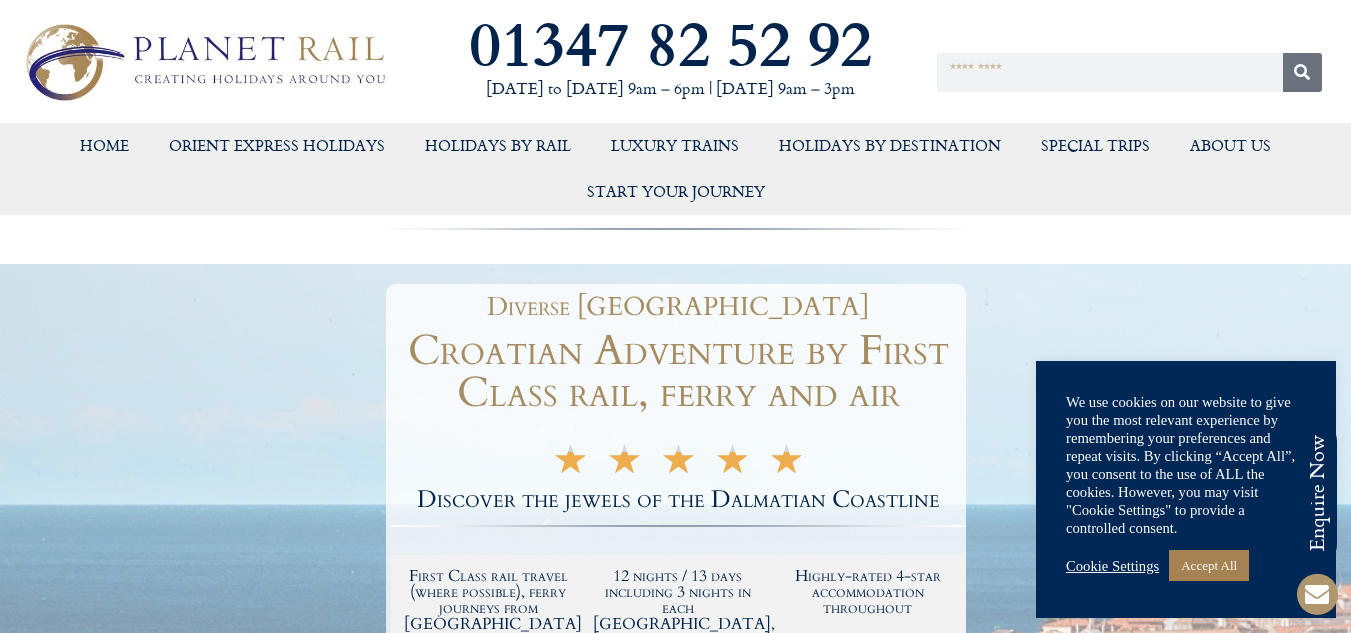 scroll, scrollTop: 0, scrollLeft: 0, axis: both 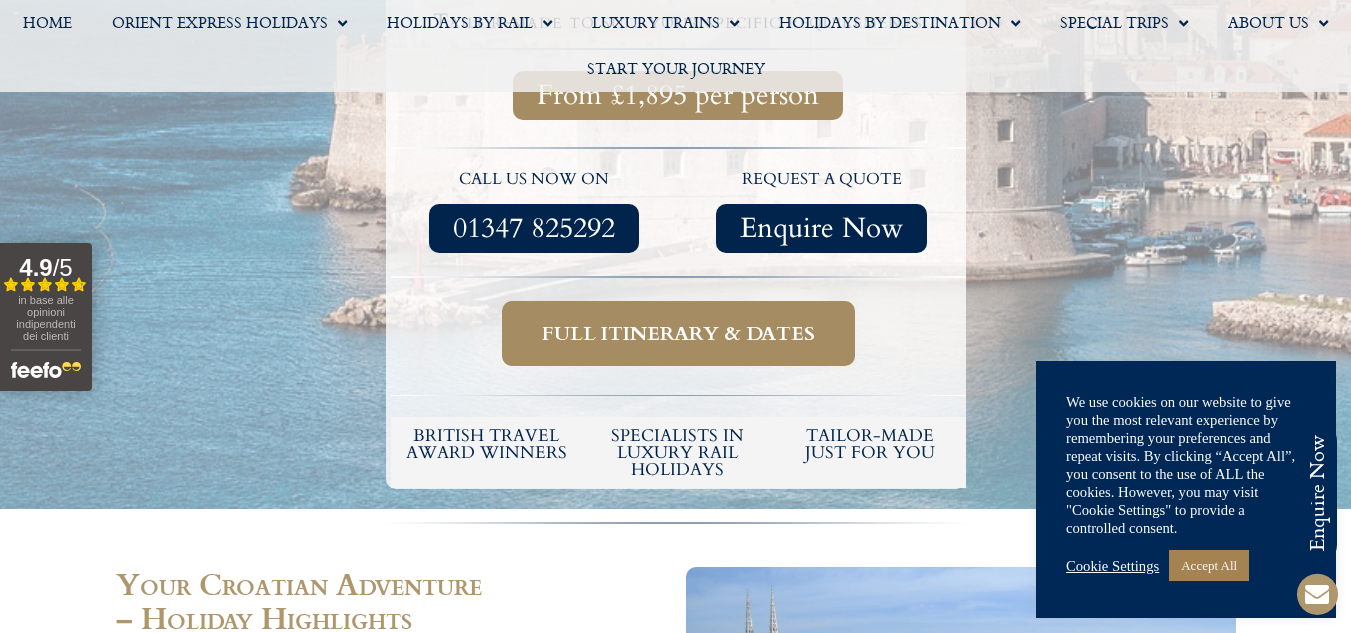 click on "Full itinerary & dates" at bounding box center [678, 333] 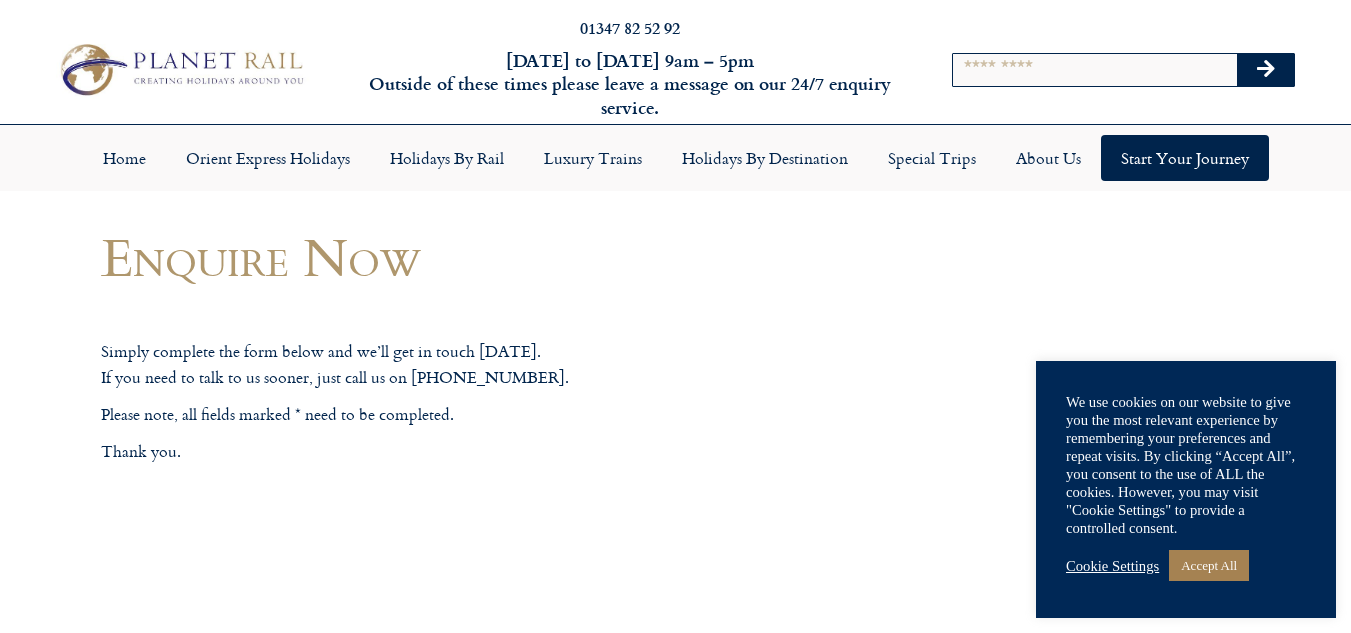 scroll, scrollTop: 0, scrollLeft: 0, axis: both 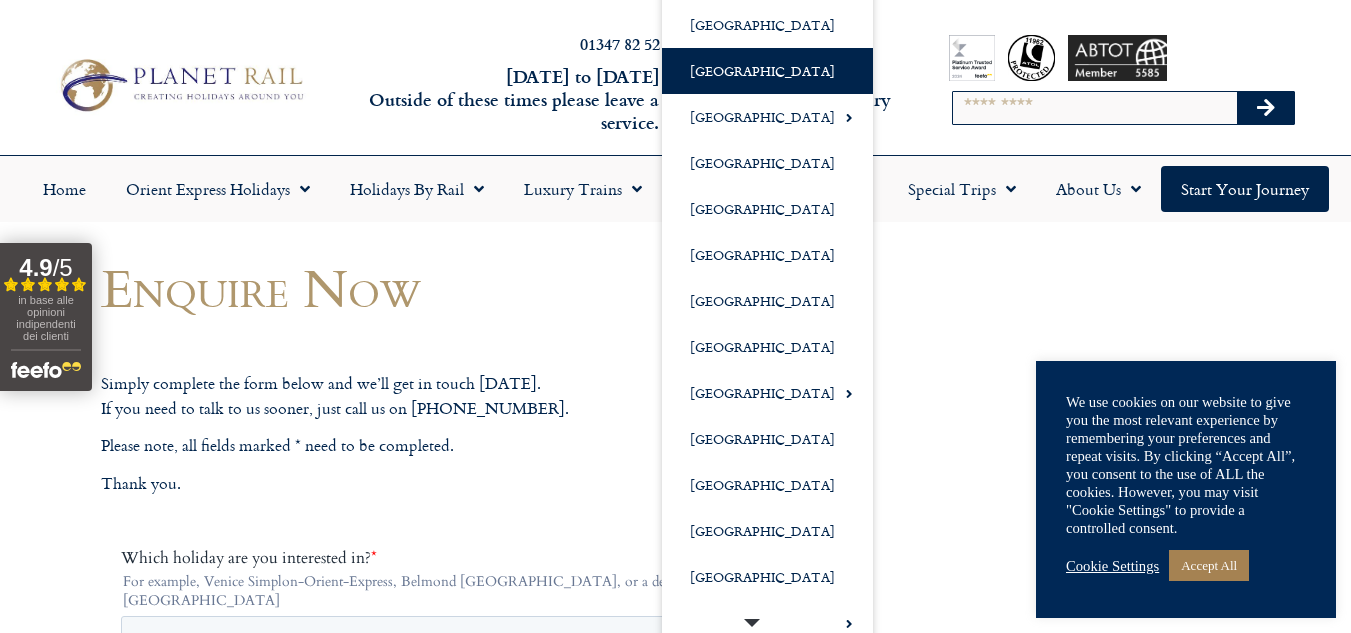 click on "[GEOGRAPHIC_DATA]" 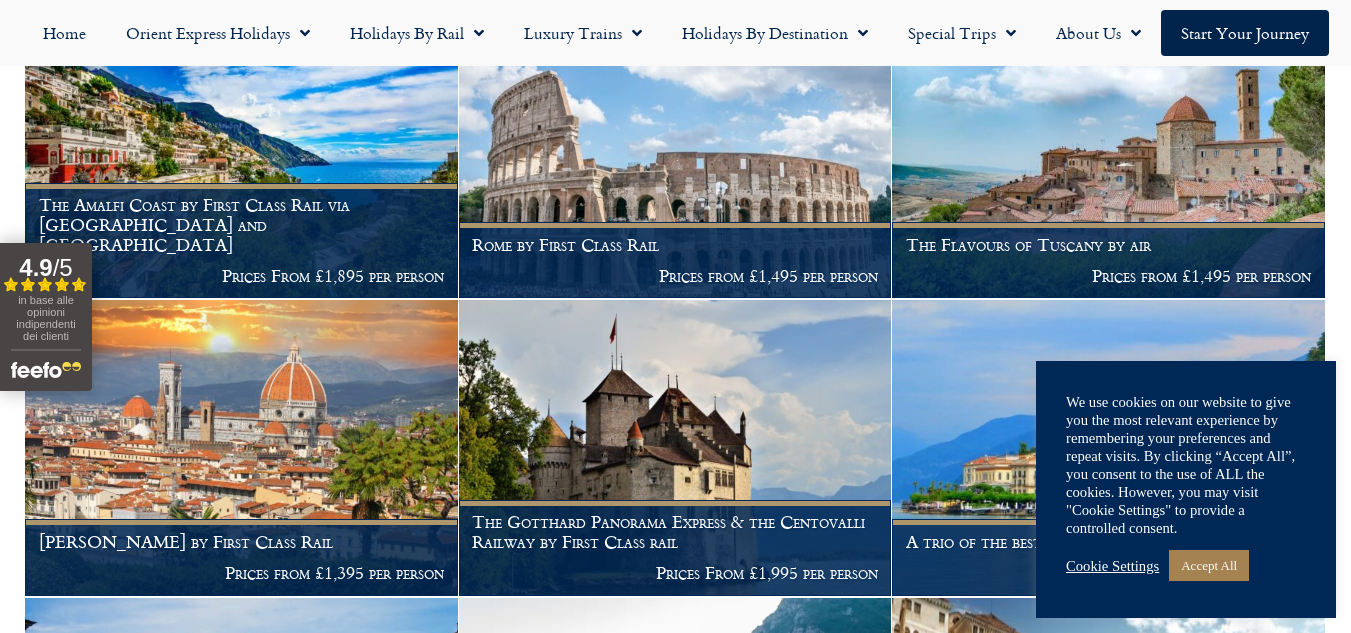 scroll, scrollTop: 1240, scrollLeft: 0, axis: vertical 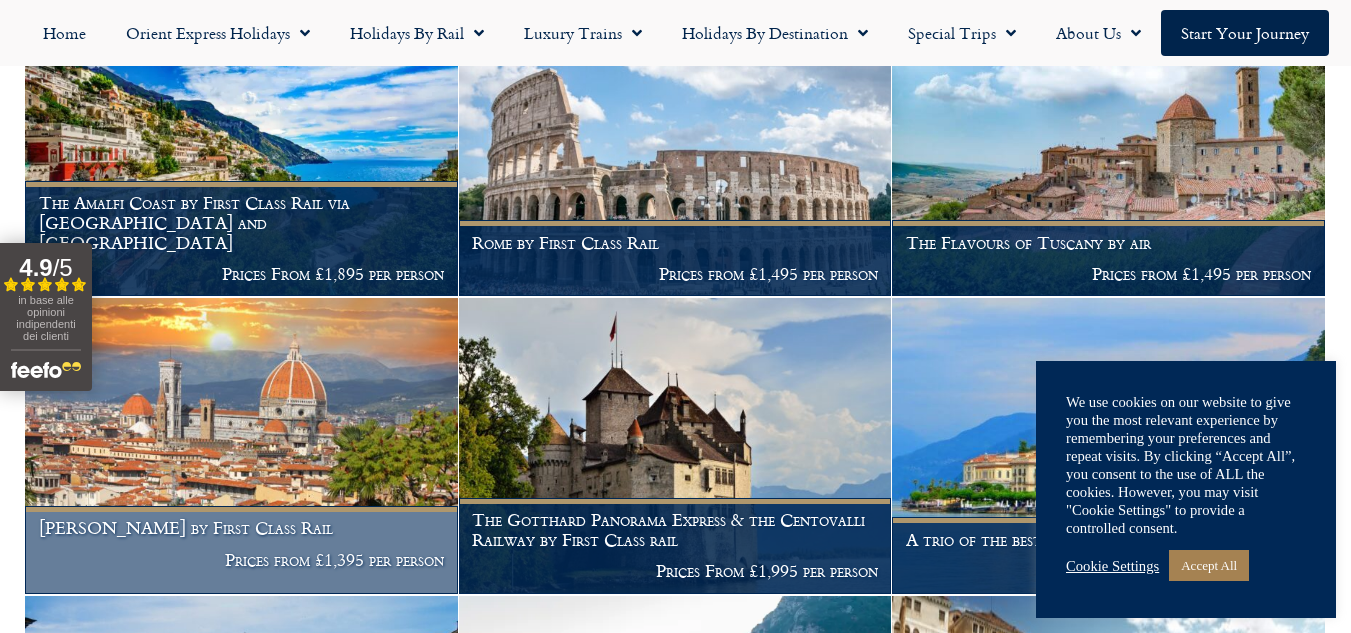 click at bounding box center (241, 445) 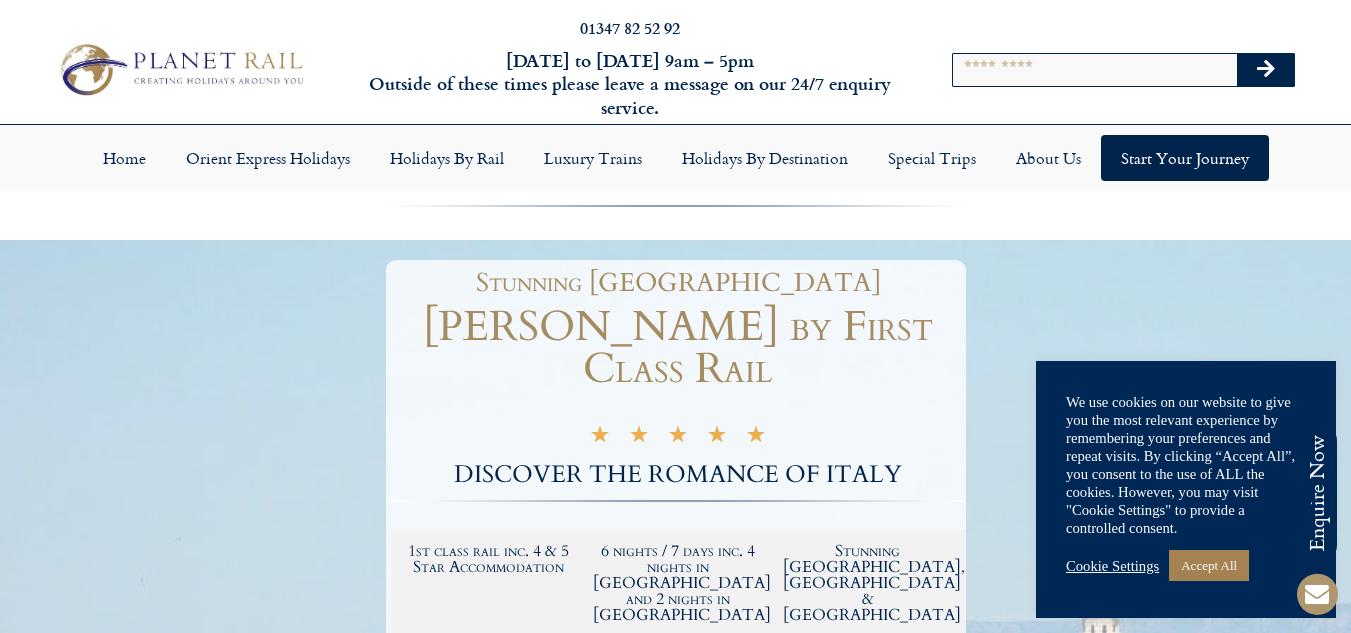 scroll, scrollTop: 0, scrollLeft: 0, axis: both 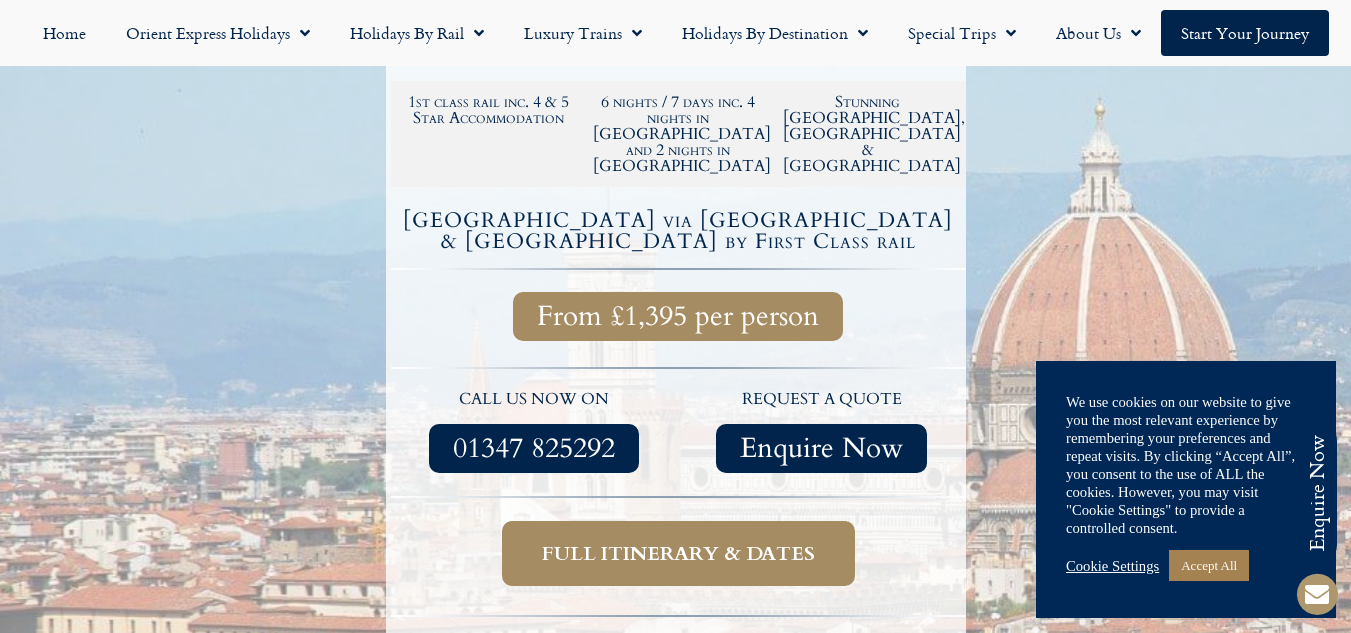 click on "Full itinerary & dates" at bounding box center (678, 553) 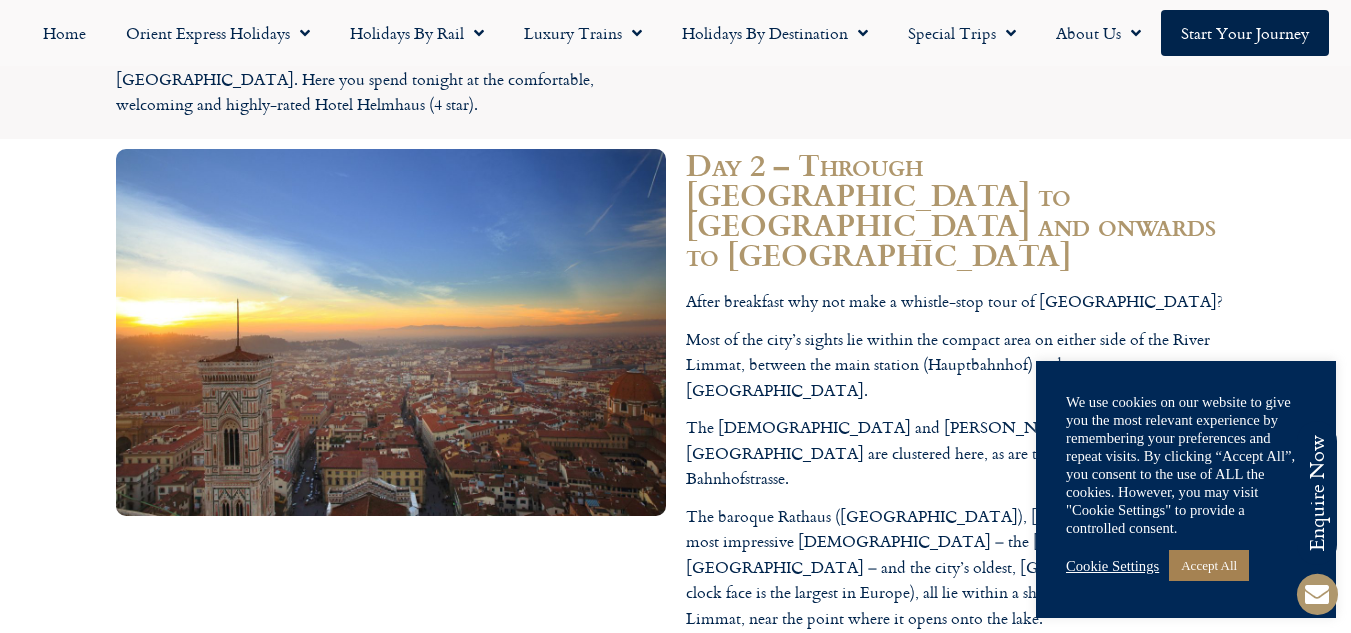 scroll, scrollTop: 2760, scrollLeft: 0, axis: vertical 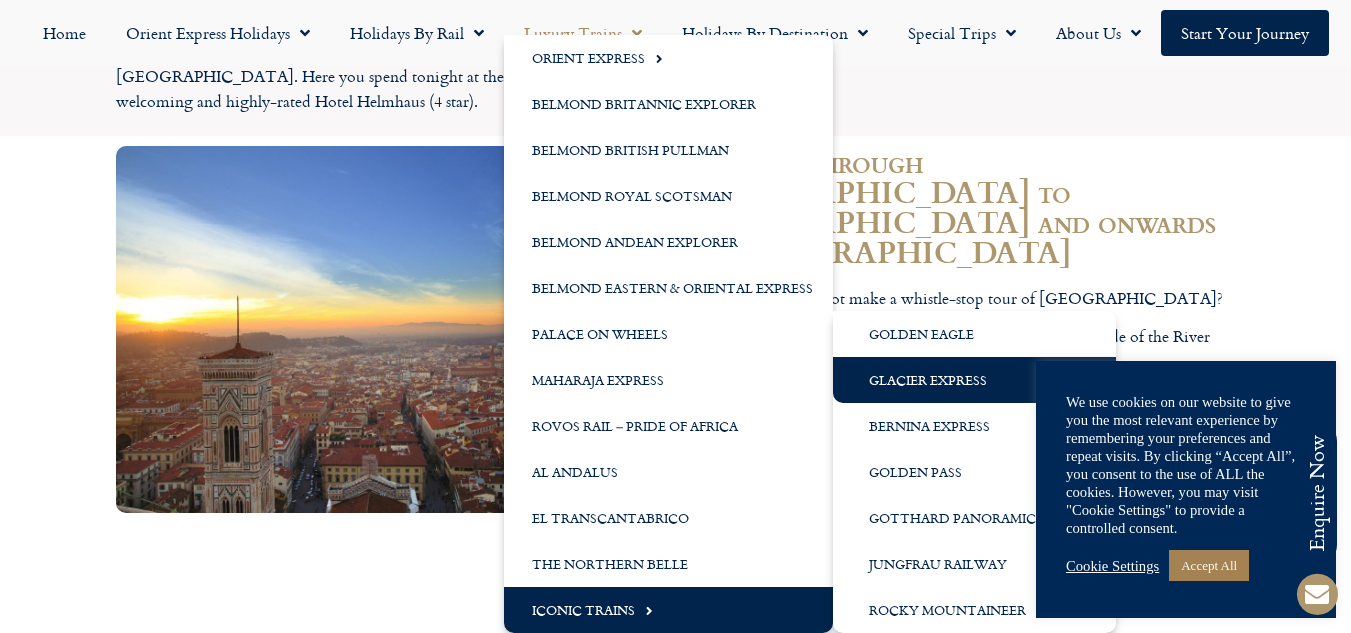 click on "Glacier Express" 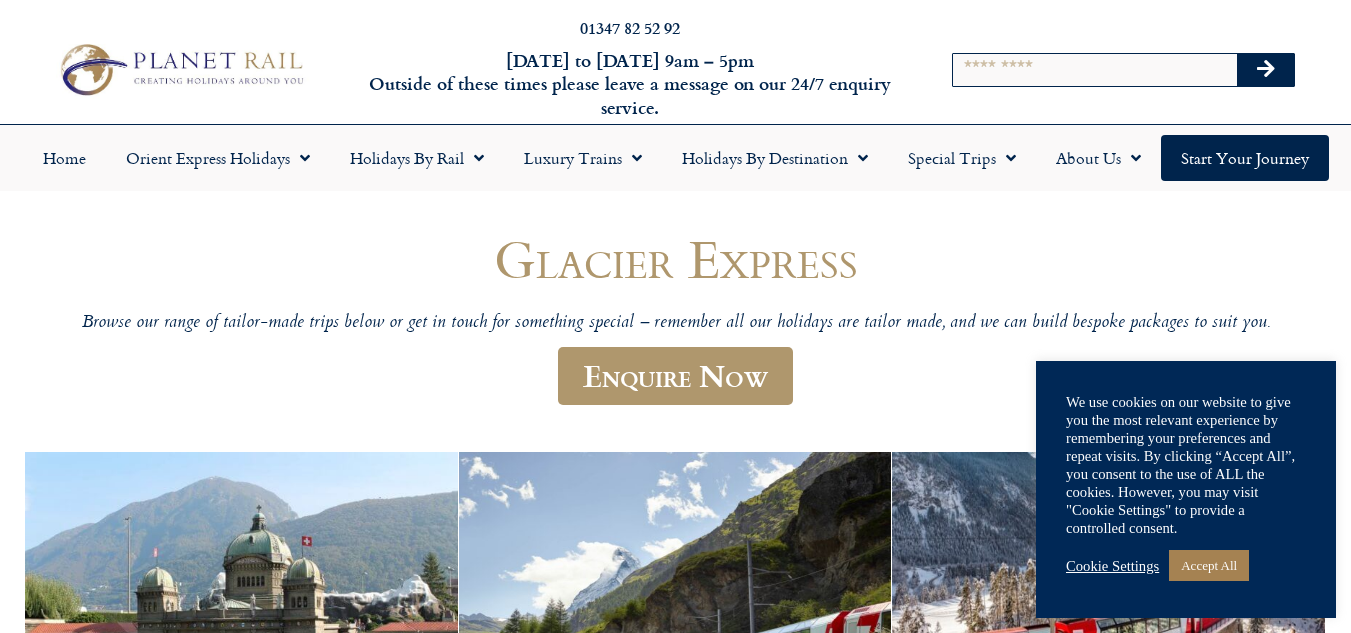 scroll, scrollTop: 0, scrollLeft: 0, axis: both 